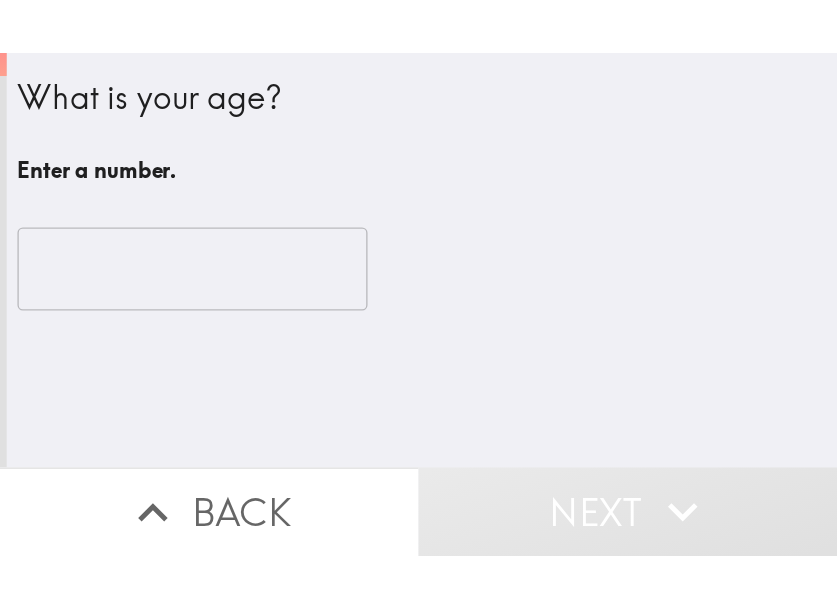 scroll, scrollTop: 0, scrollLeft: 0, axis: both 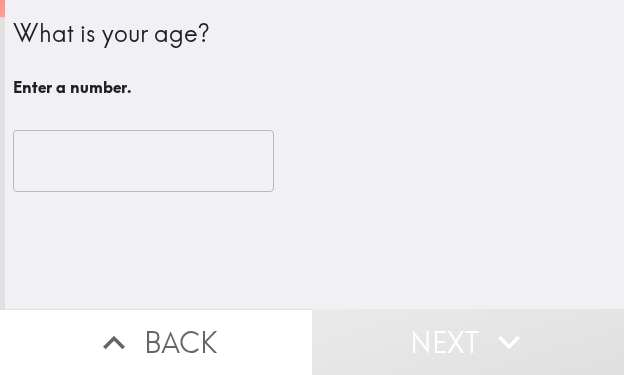 type 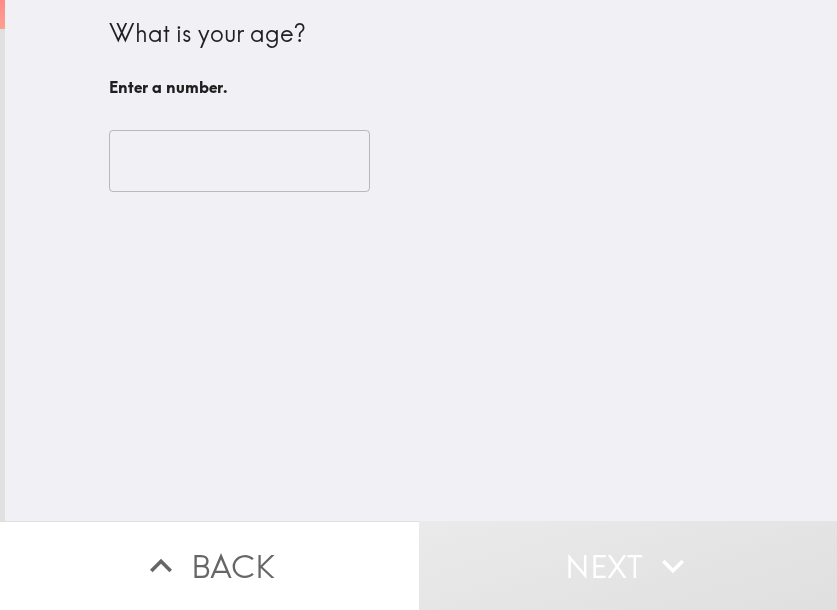 click at bounding box center [239, 161] 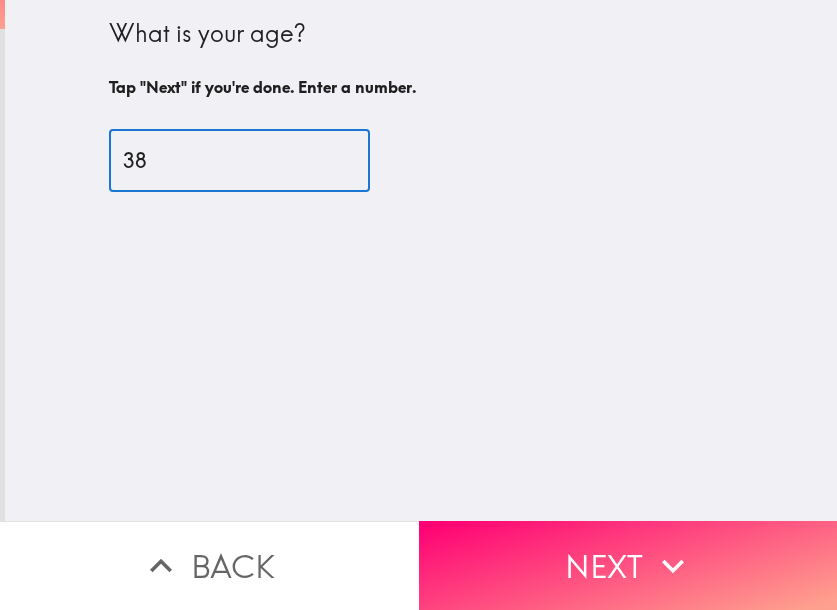 type on "38" 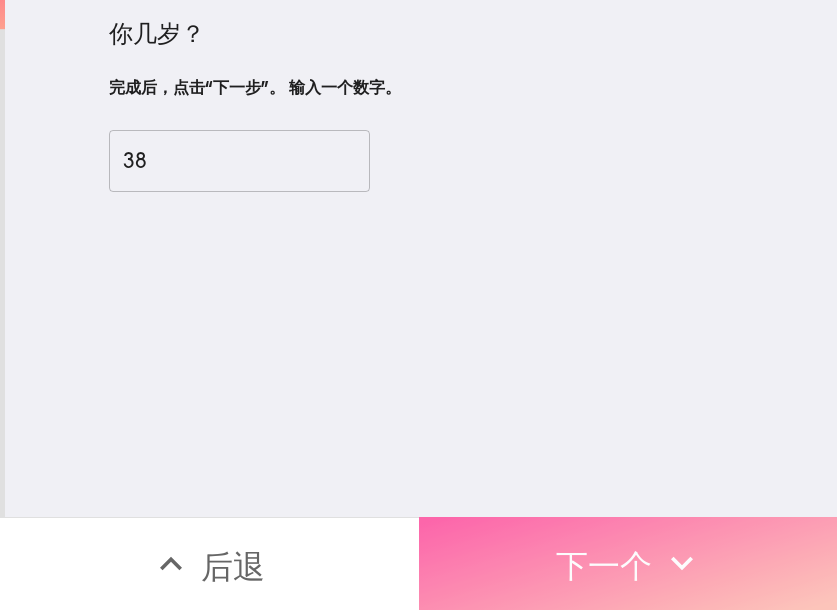 click on "下一个" at bounding box center (628, 563) 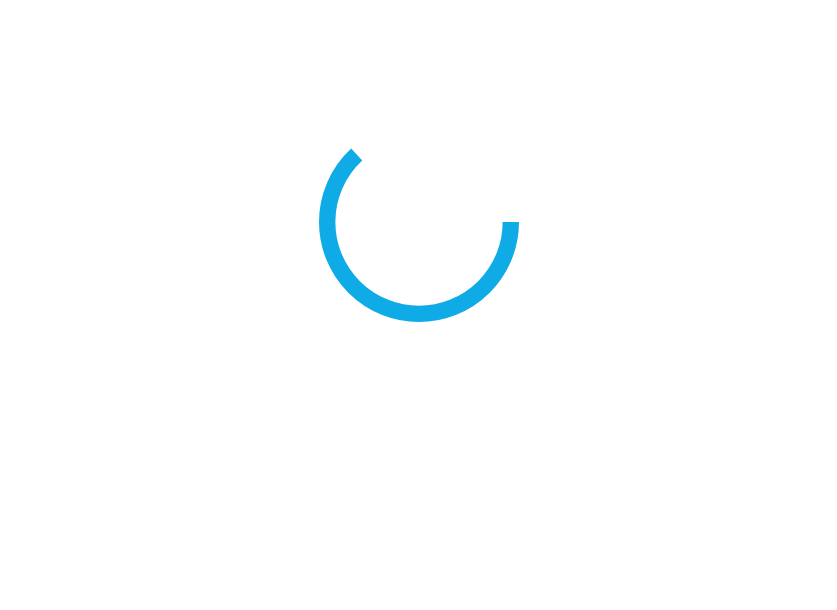 scroll, scrollTop: 0, scrollLeft: 0, axis: both 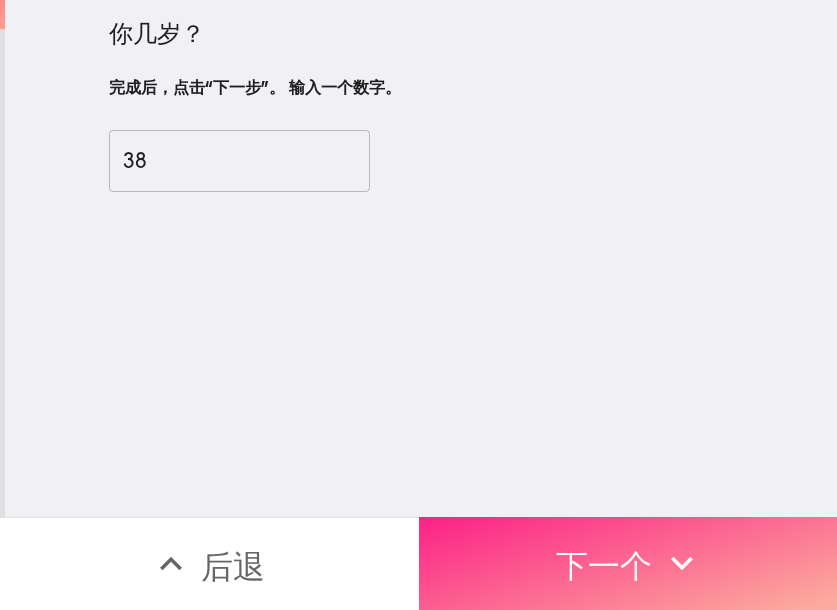 click 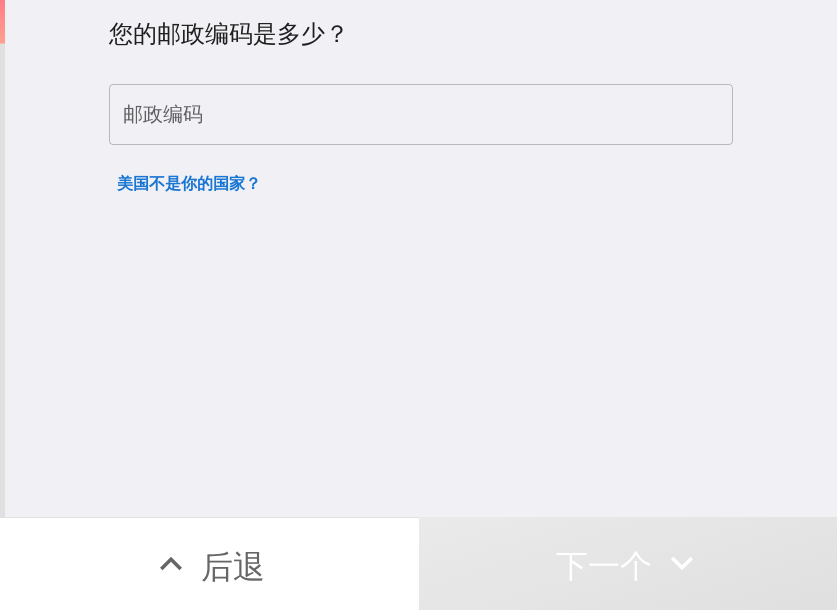 click on "邮政编码" at bounding box center [421, 115] 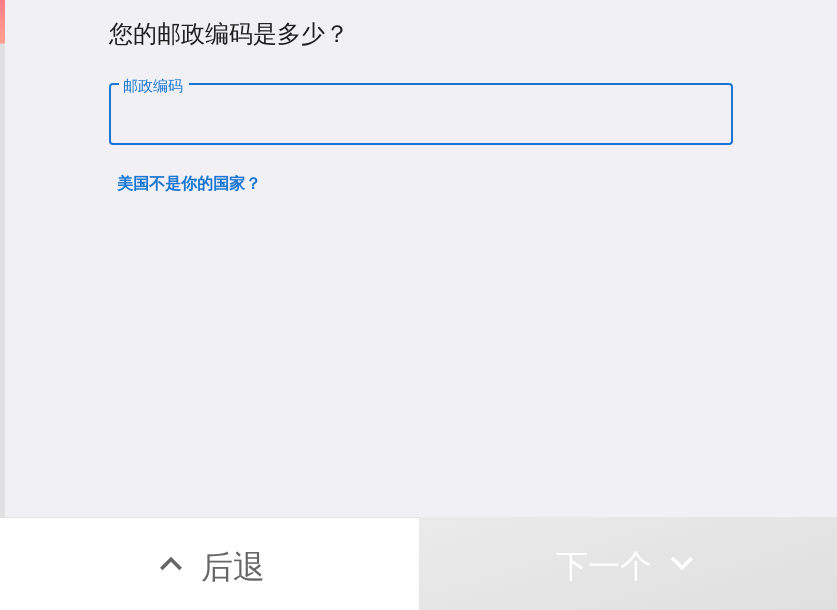 paste on "11428" 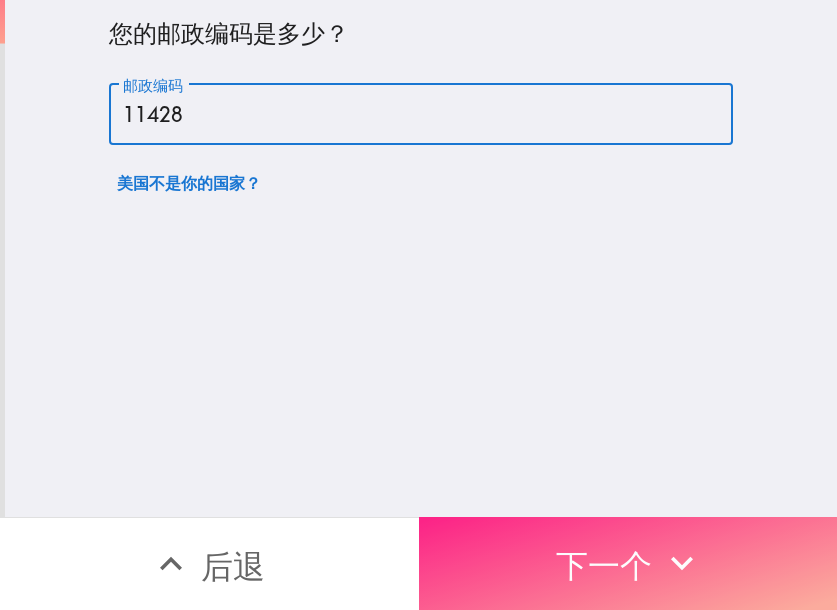 type on "11428" 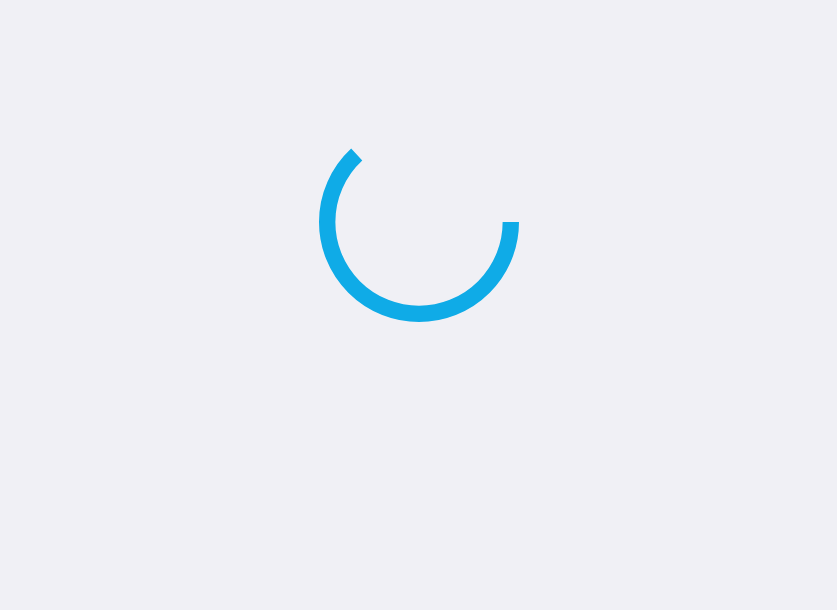 scroll, scrollTop: 0, scrollLeft: 0, axis: both 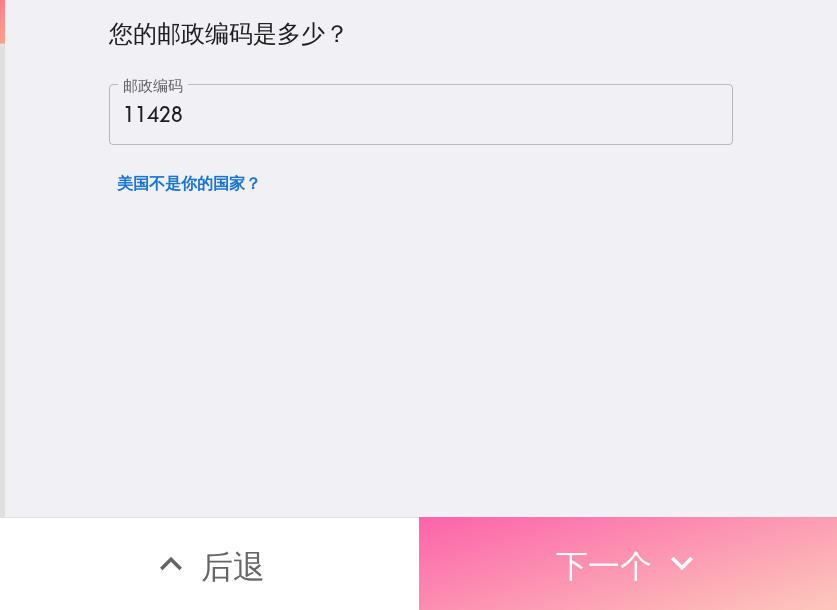 click 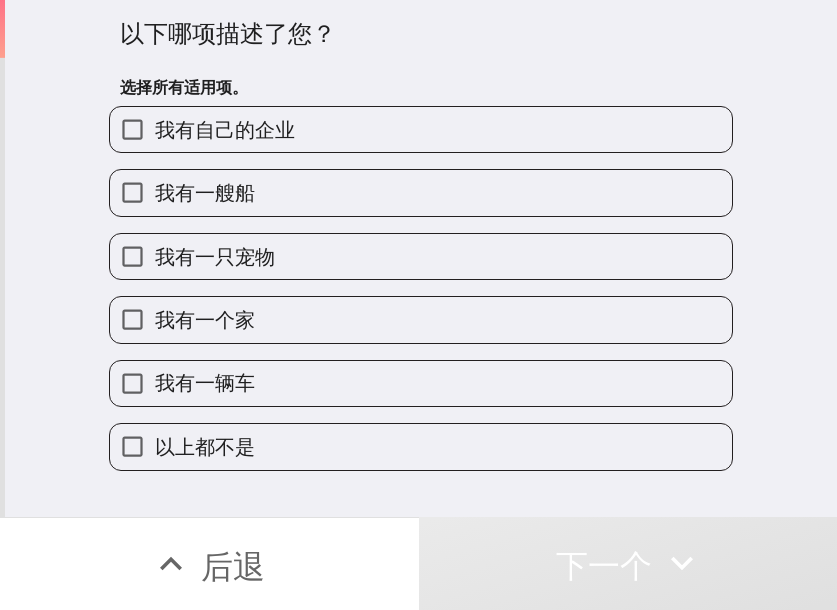 type 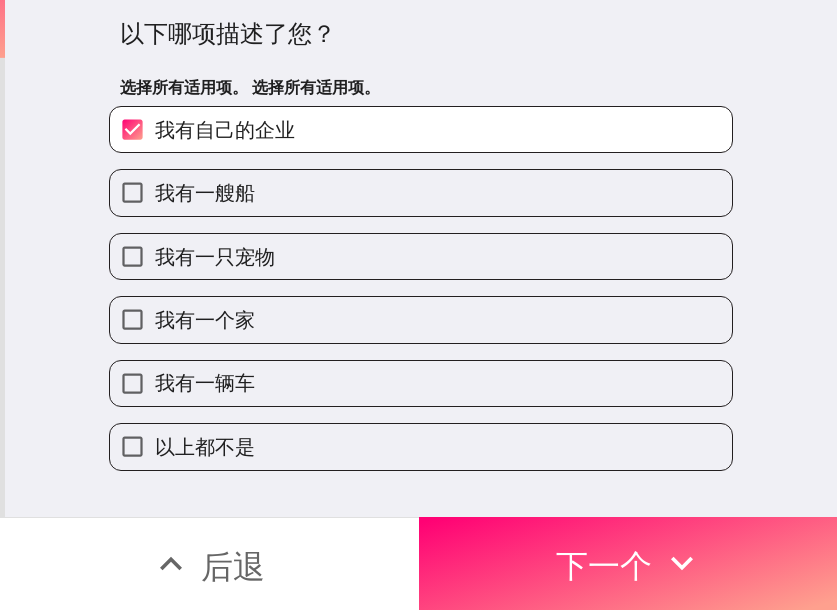 click on "我有一个家" at bounding box center (421, 319) 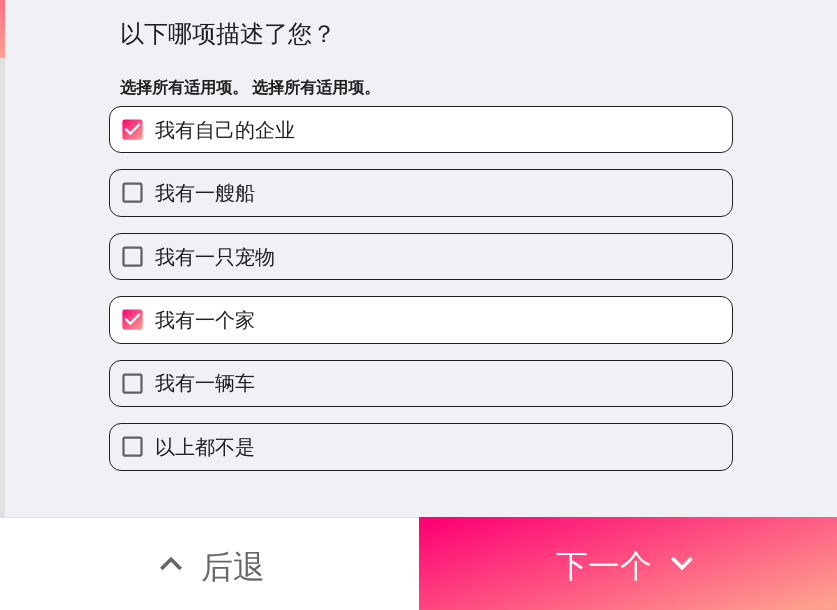 click on "我有一辆车" at bounding box center (421, 383) 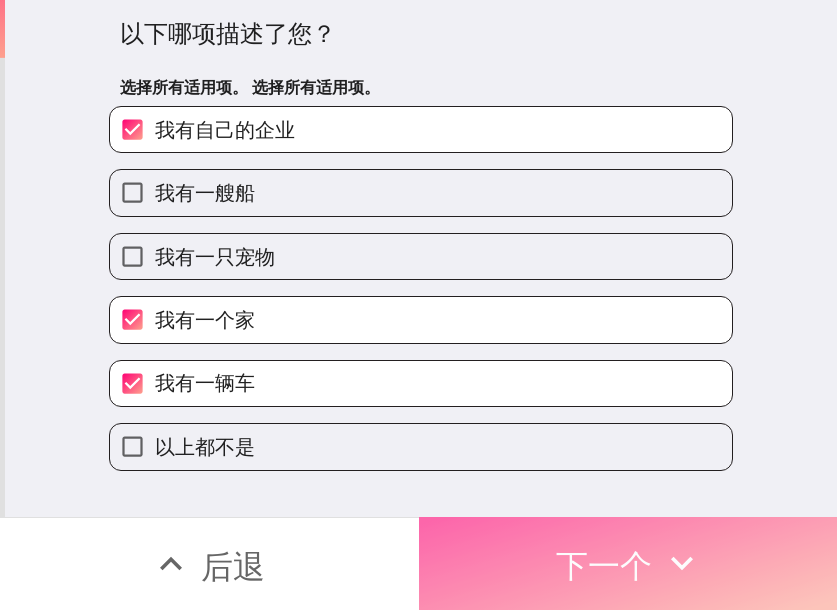 click 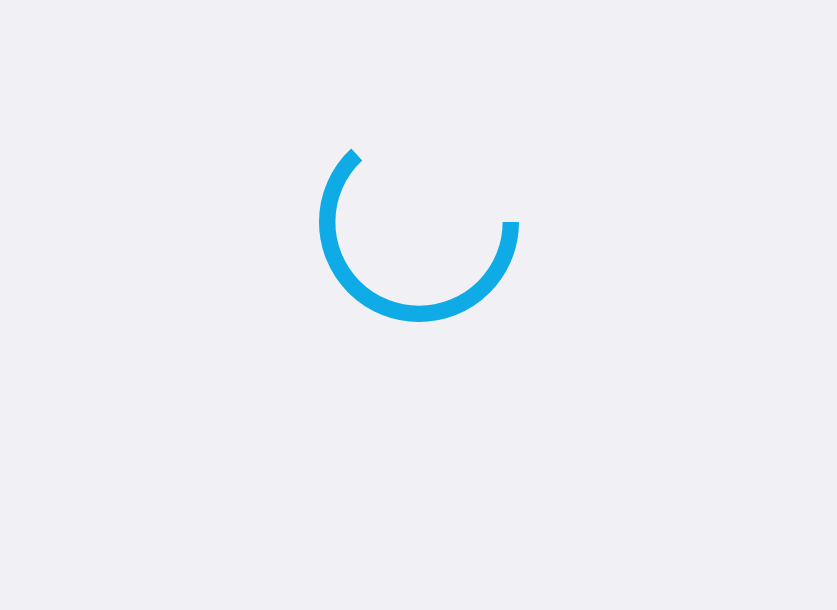scroll, scrollTop: 0, scrollLeft: 0, axis: both 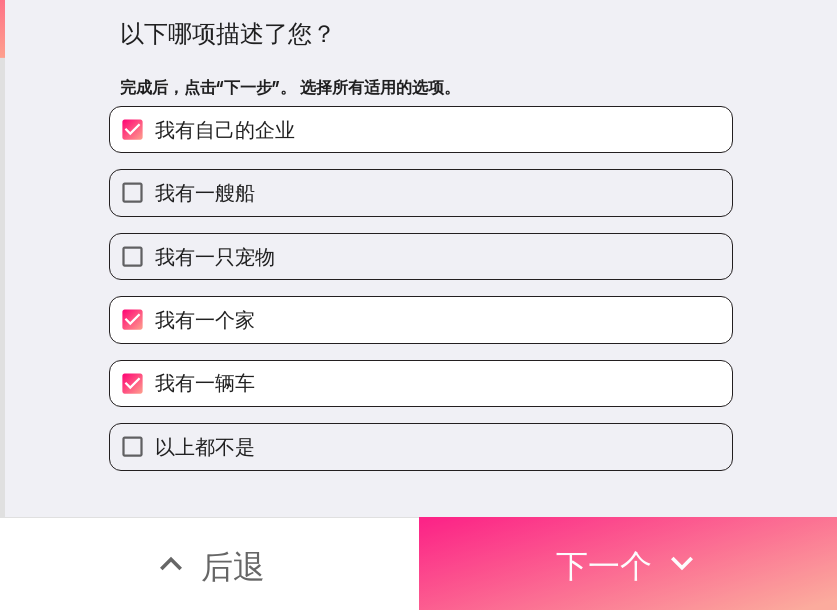click 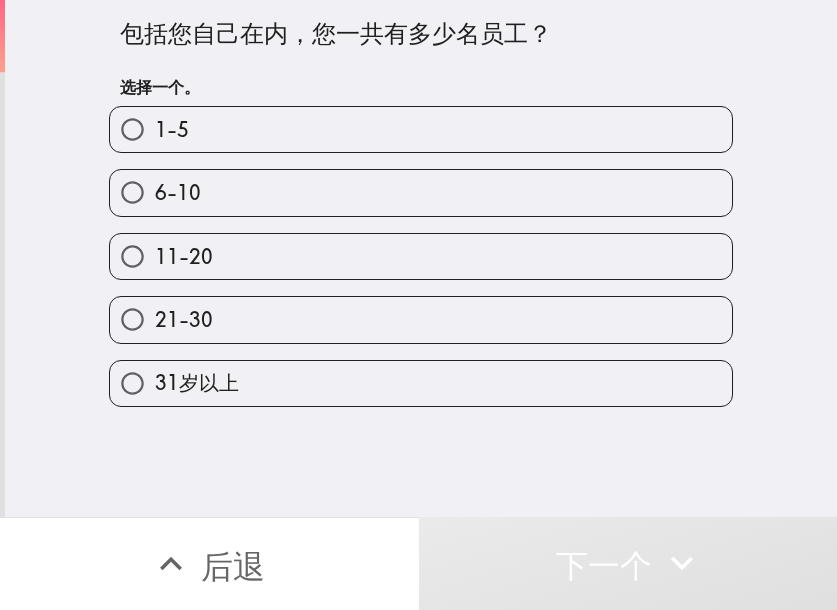 click on "21-30" at bounding box center (421, 319) 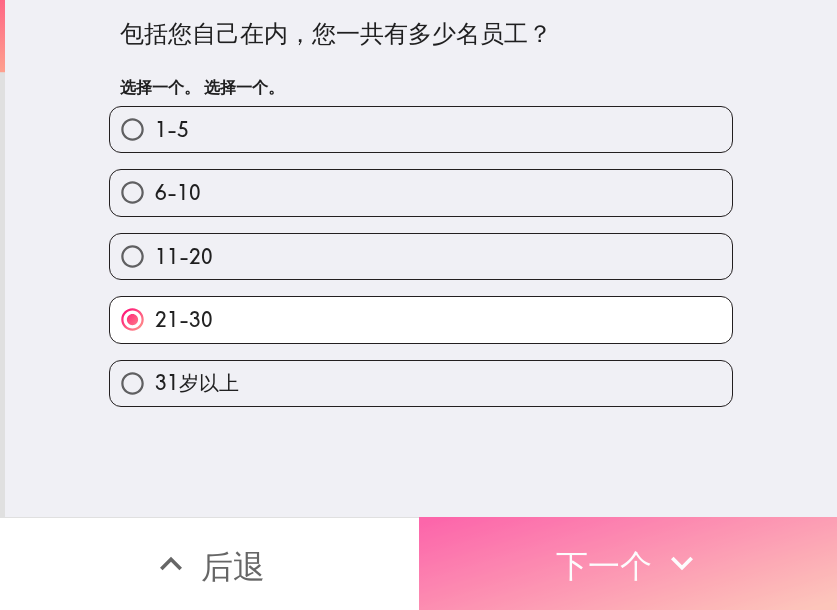 click on "下一个" at bounding box center (604, 566) 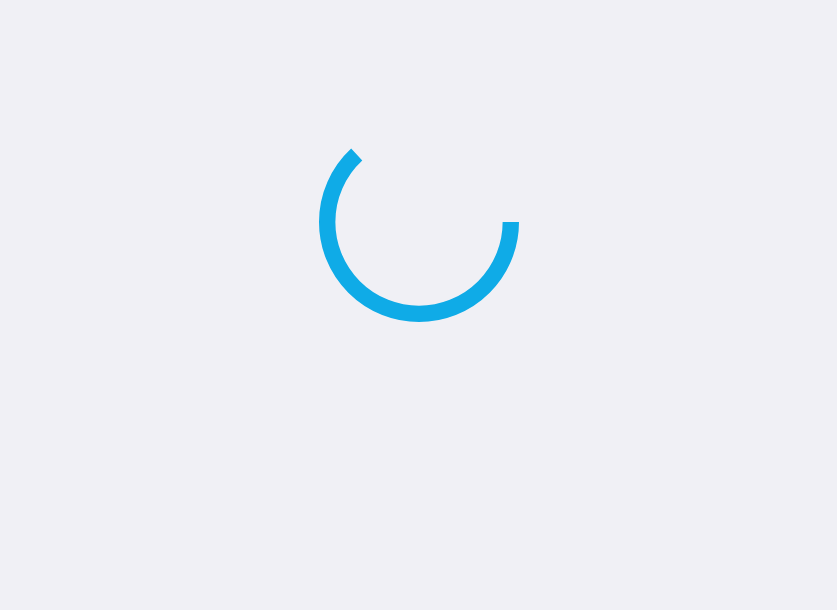 scroll, scrollTop: 0, scrollLeft: 0, axis: both 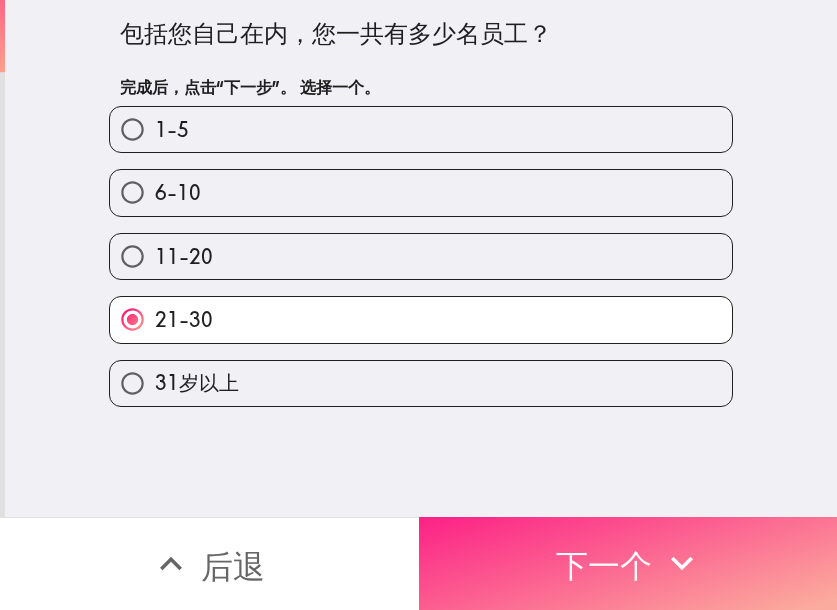 click on "下一个" at bounding box center [604, 566] 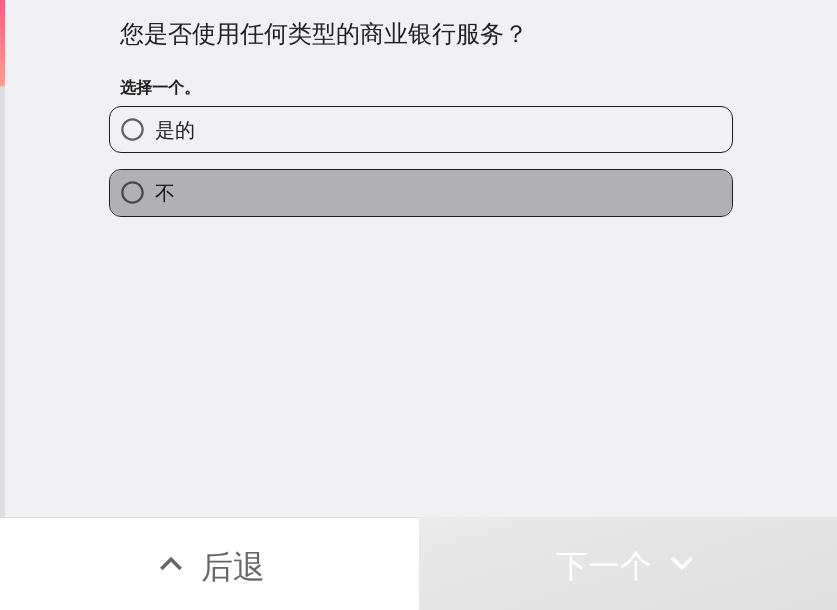 click on "不" at bounding box center [421, 192] 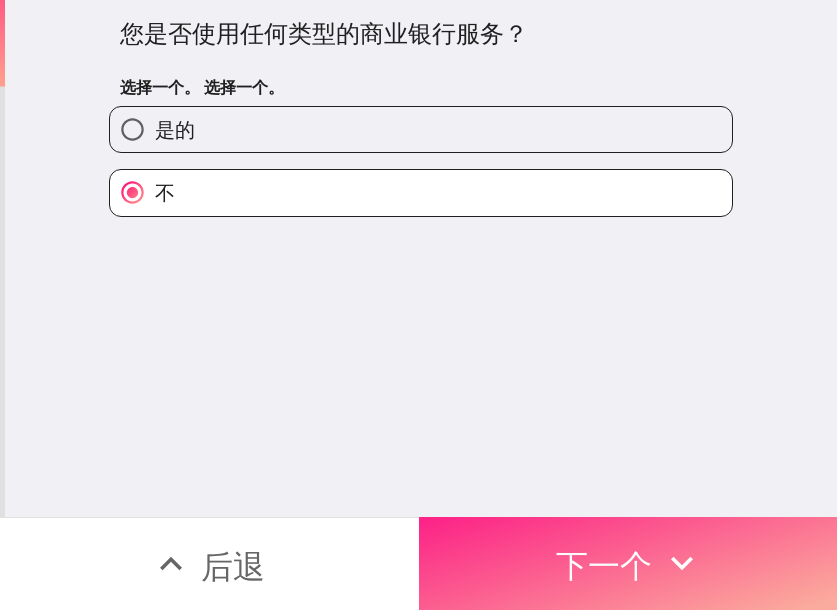 click 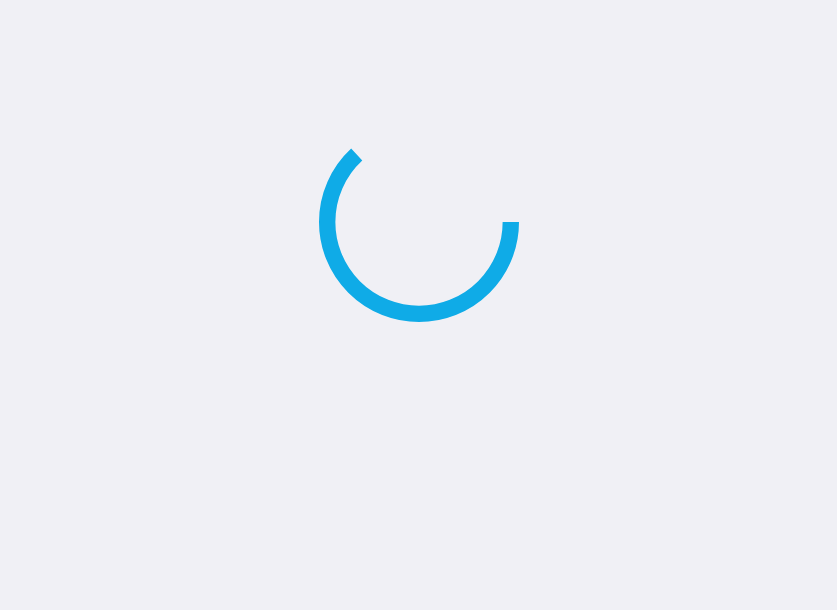 scroll, scrollTop: 0, scrollLeft: 0, axis: both 